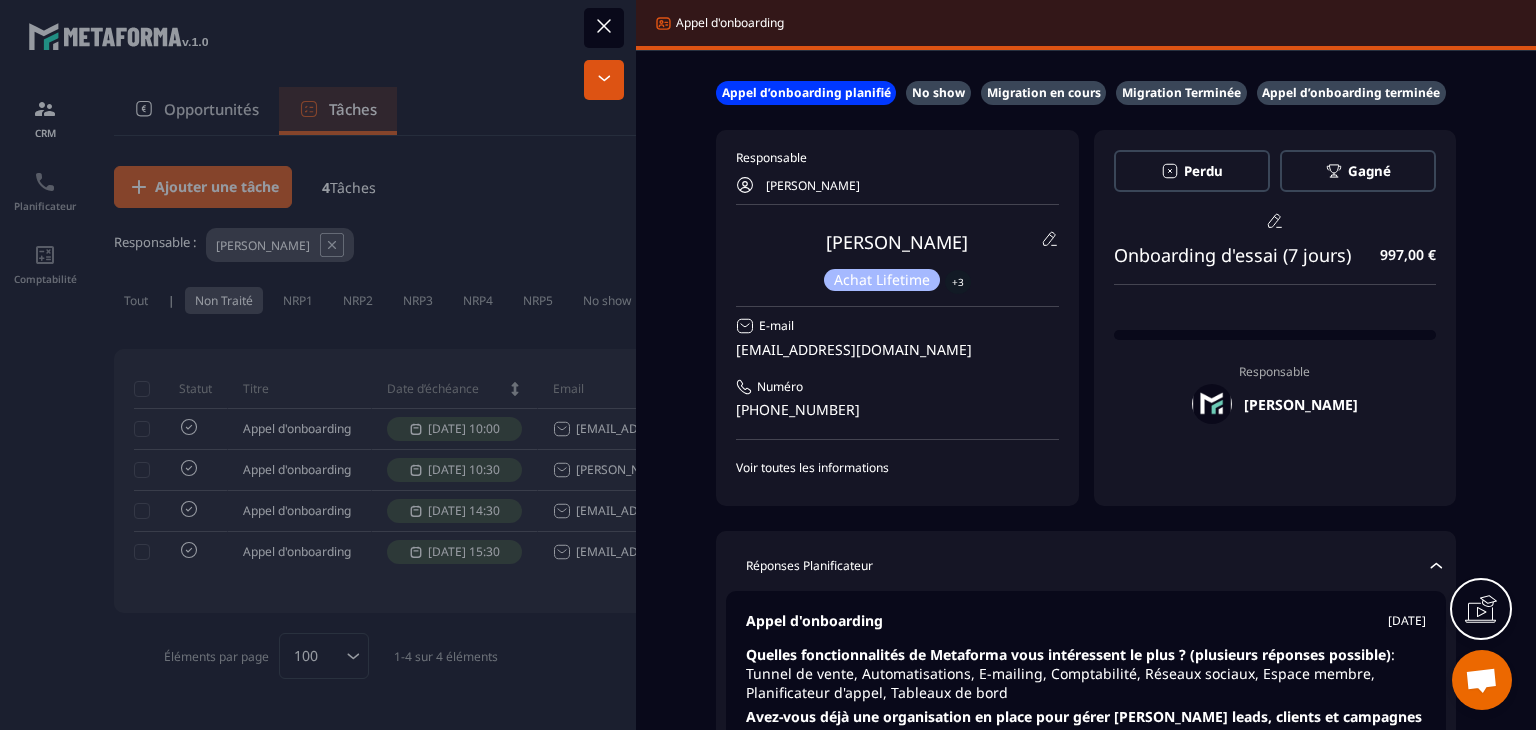 scroll, scrollTop: 0, scrollLeft: 0, axis: both 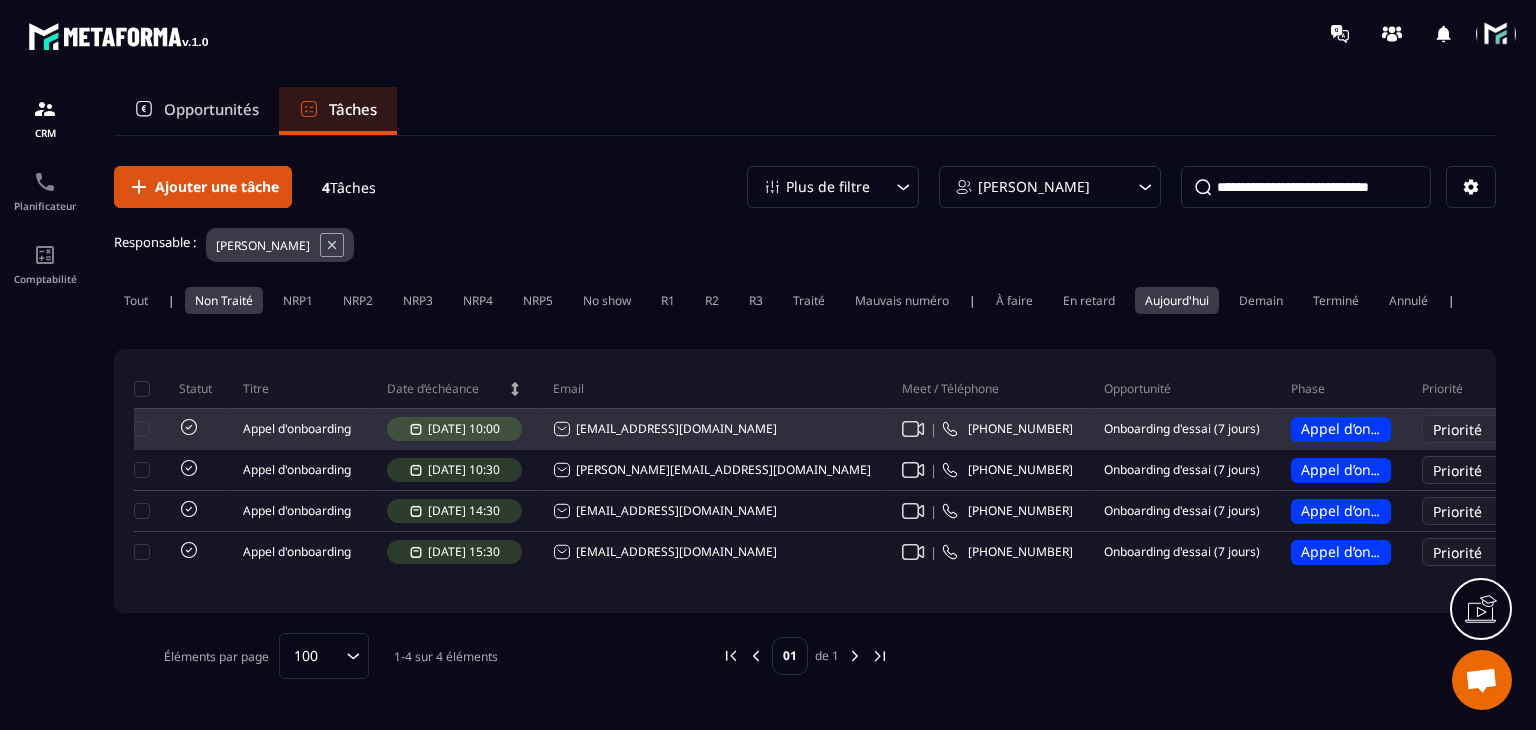 click 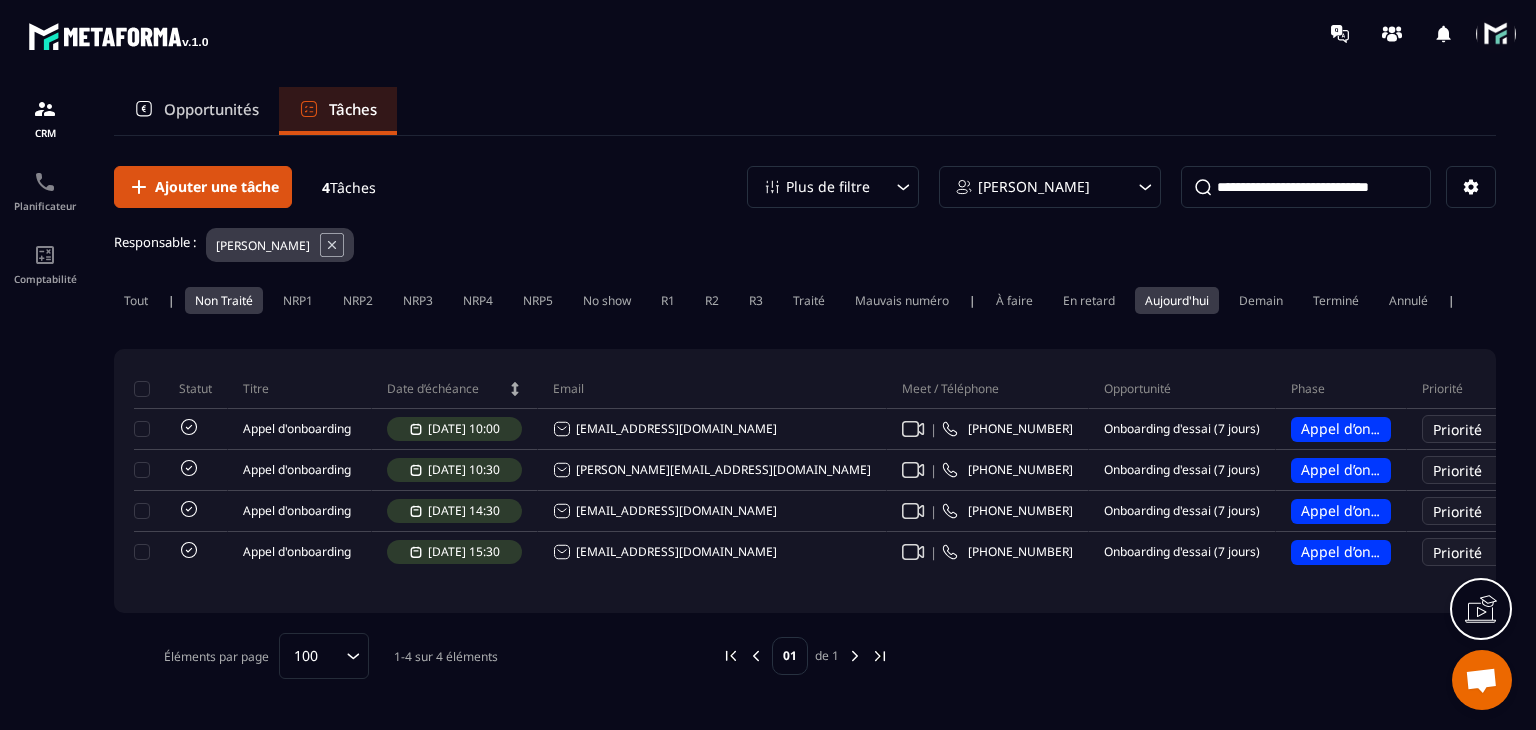 click at bounding box center (1496, 34) 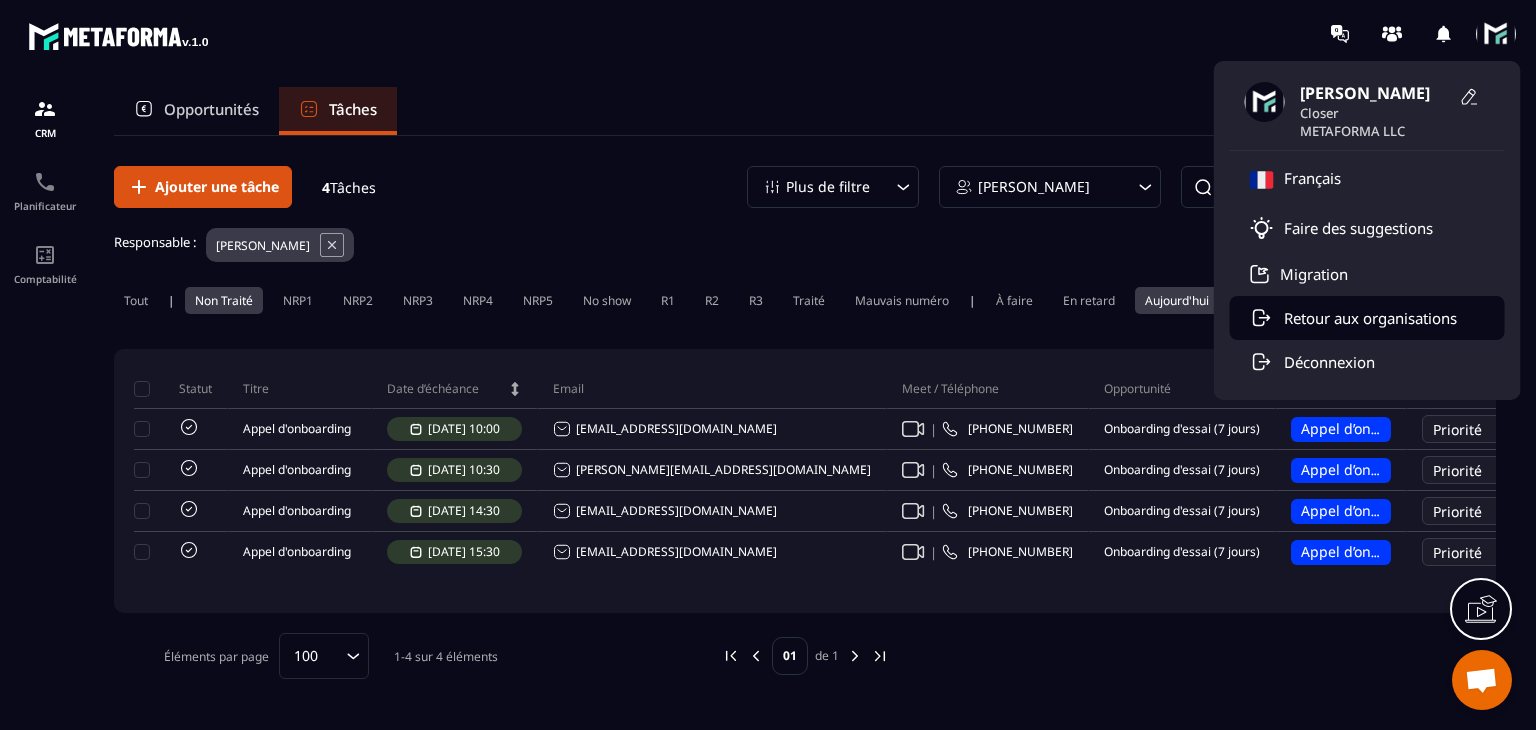 click on "Retour aux organisations" at bounding box center (1370, 318) 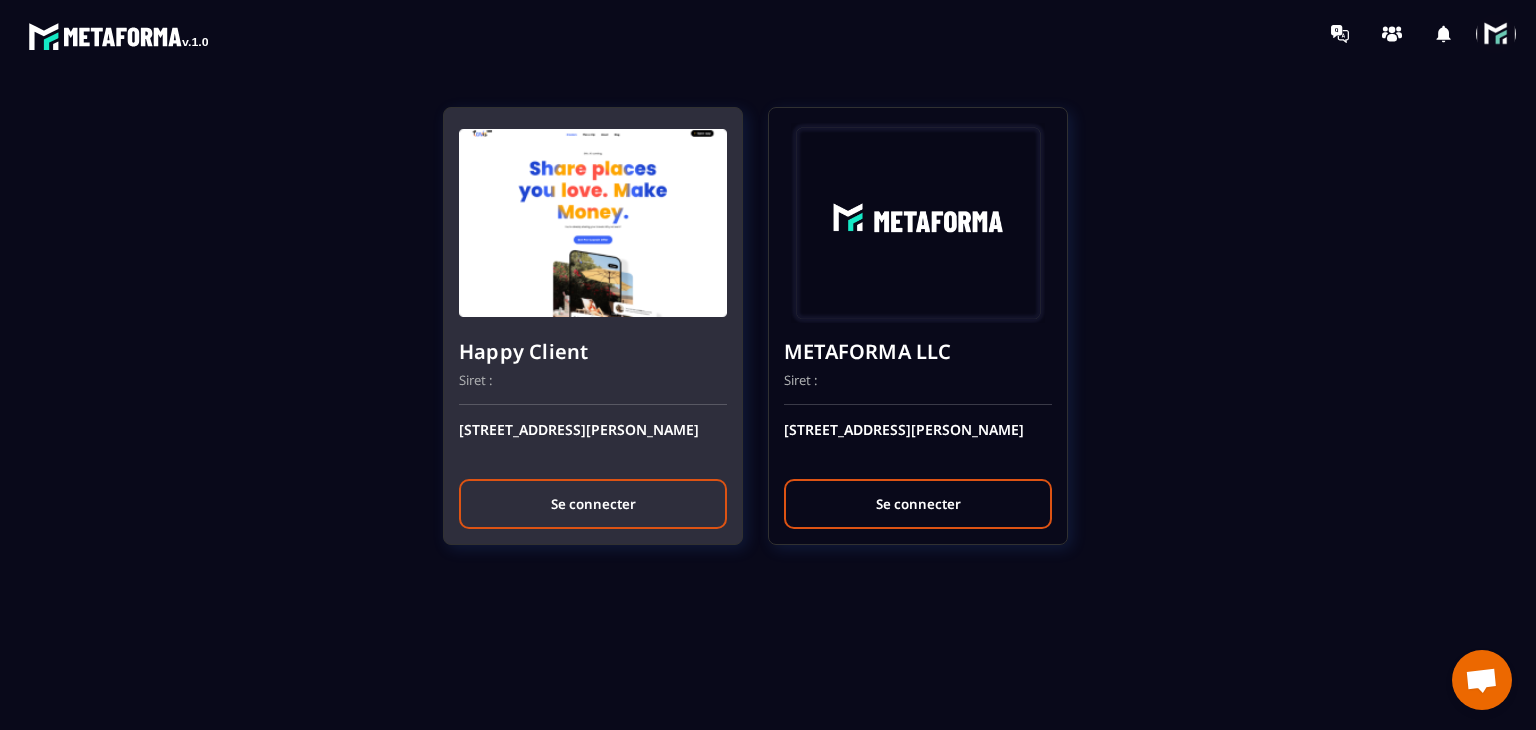 click on "Se connecter" at bounding box center [593, 504] 